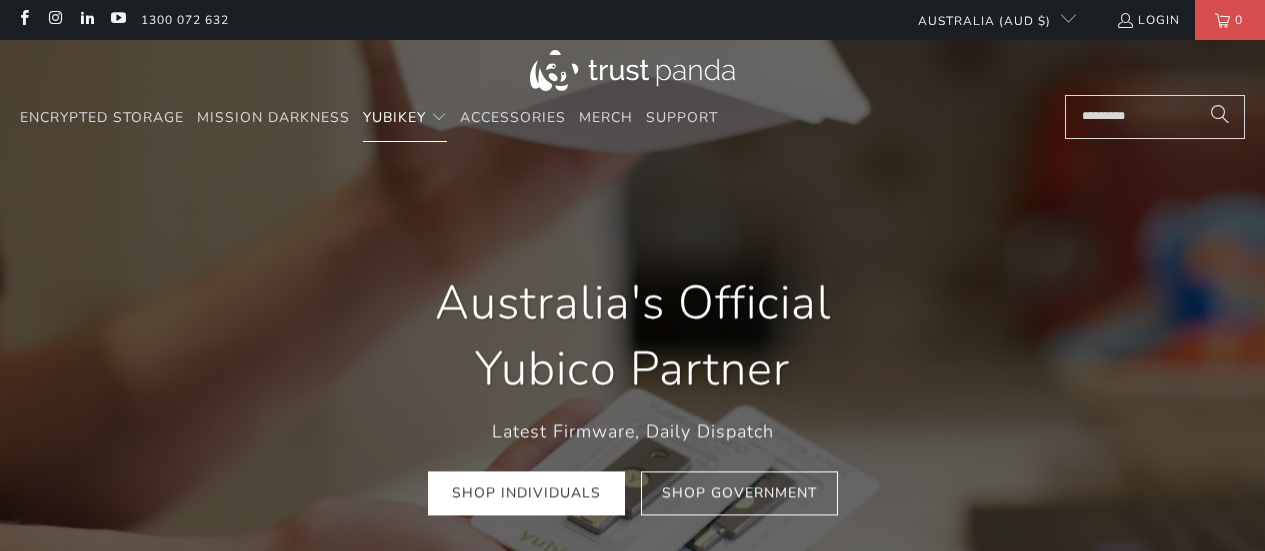 scroll, scrollTop: 0, scrollLeft: 0, axis: both 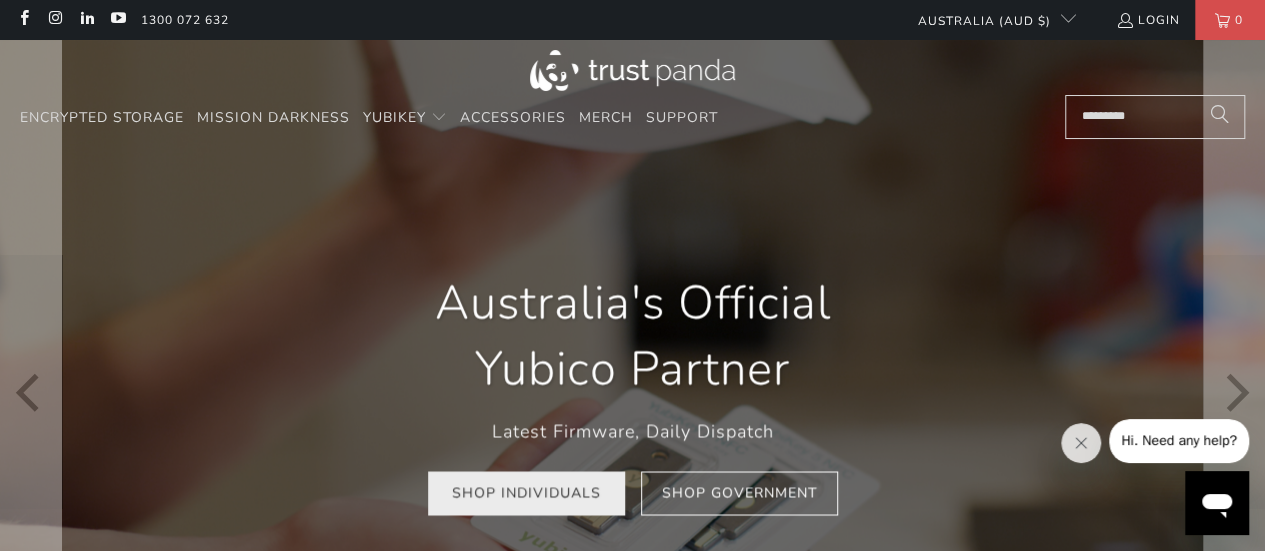 click on "Shop Individuals" at bounding box center [526, 493] 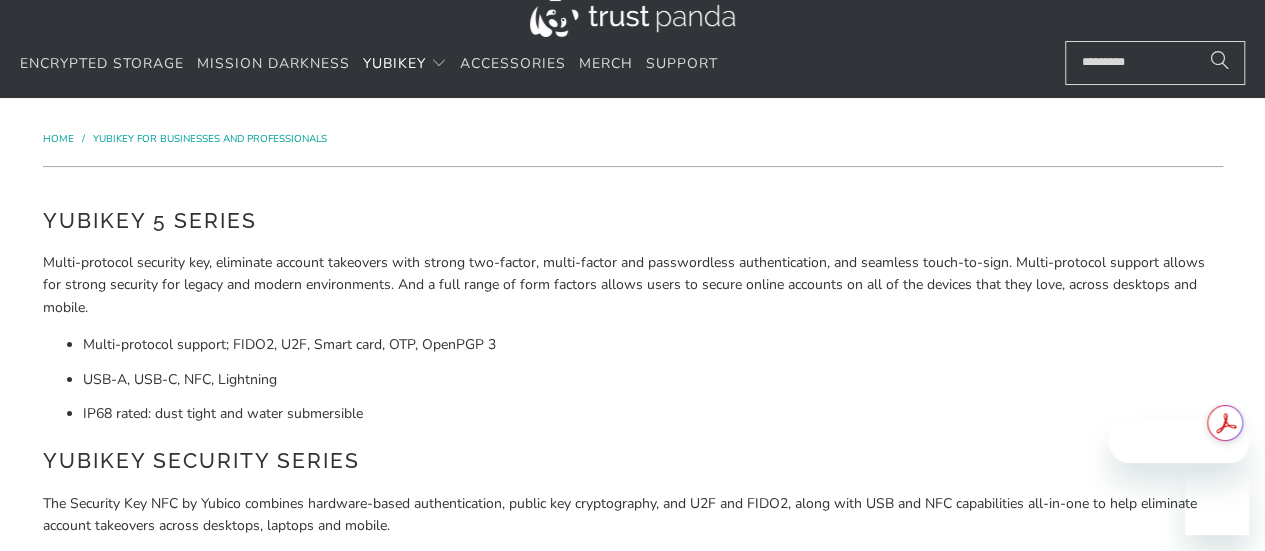 scroll, scrollTop: 200, scrollLeft: 0, axis: vertical 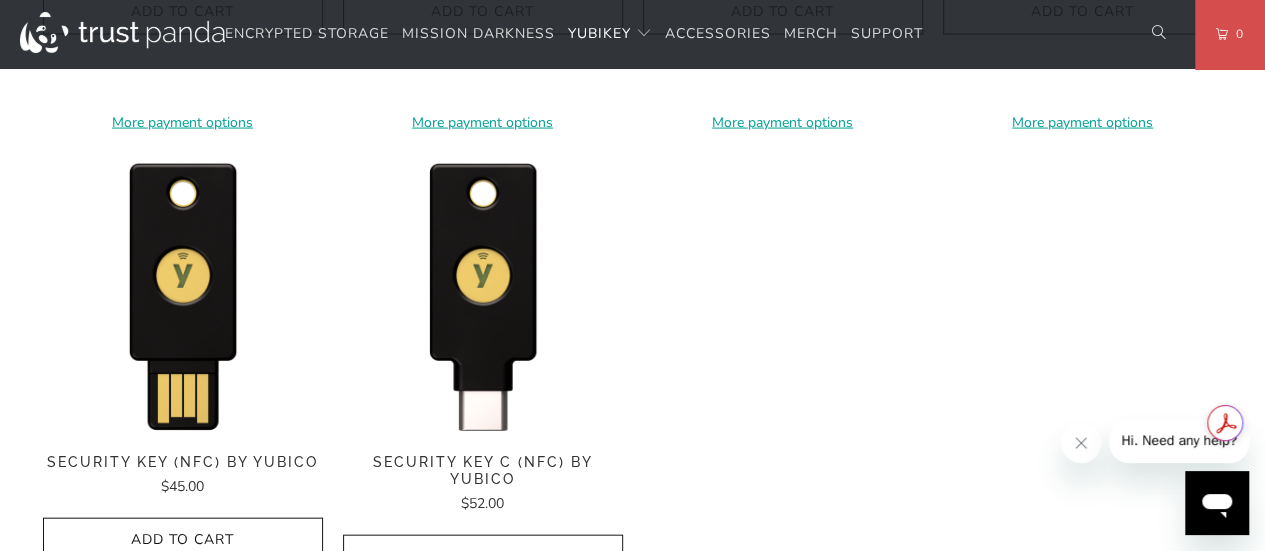 click on "Security Key C (NFC) by Yubico" at bounding box center [483, 471] 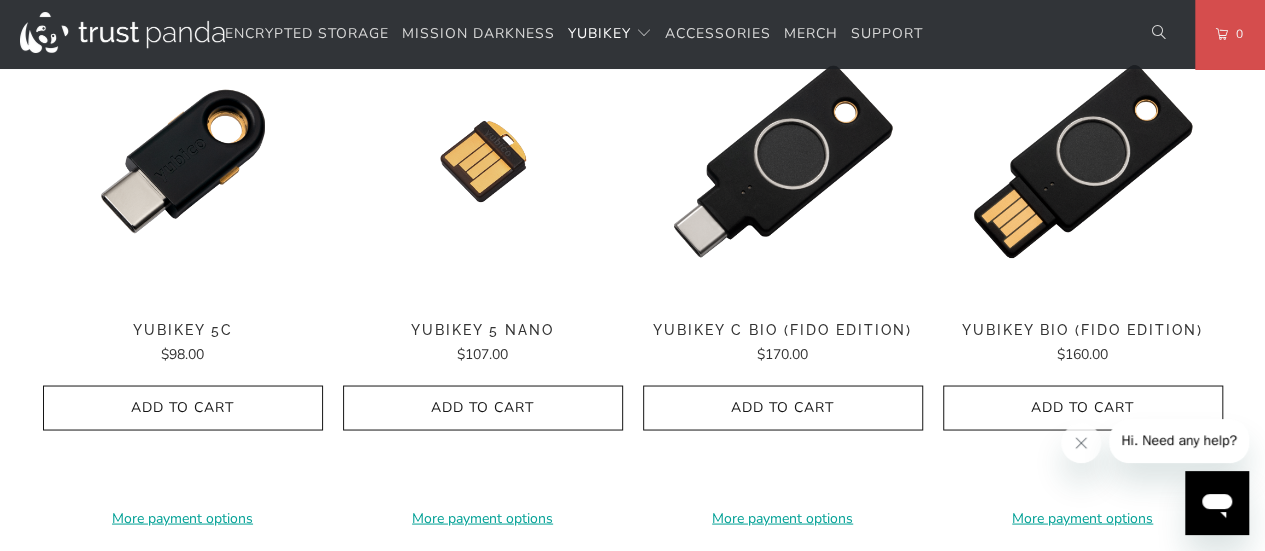 scroll, scrollTop: 1500, scrollLeft: 0, axis: vertical 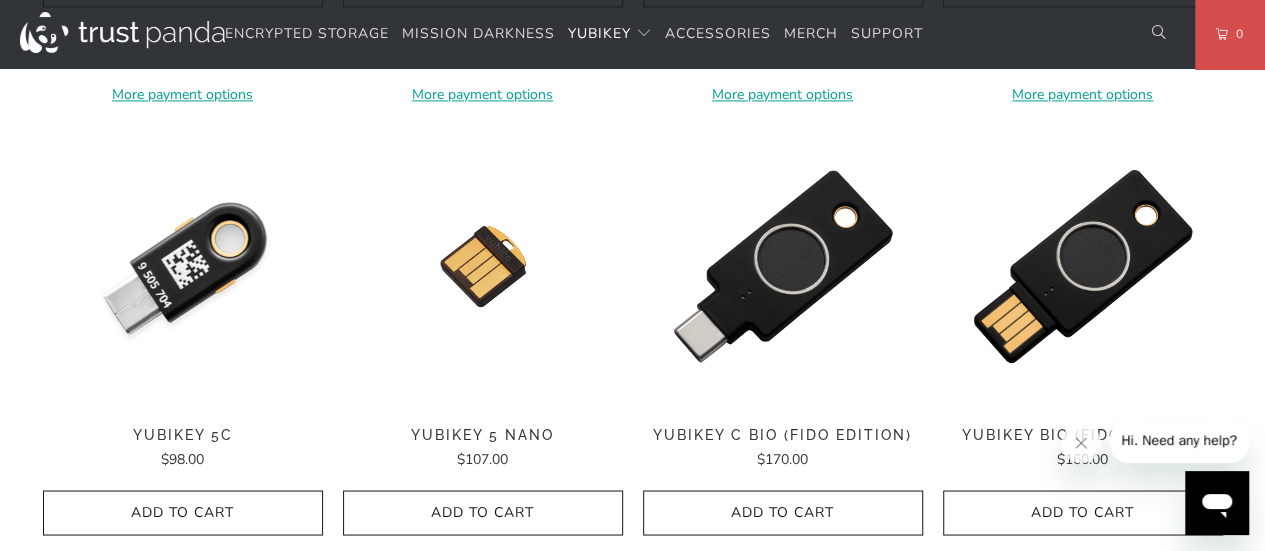 click at bounding box center [183, 266] 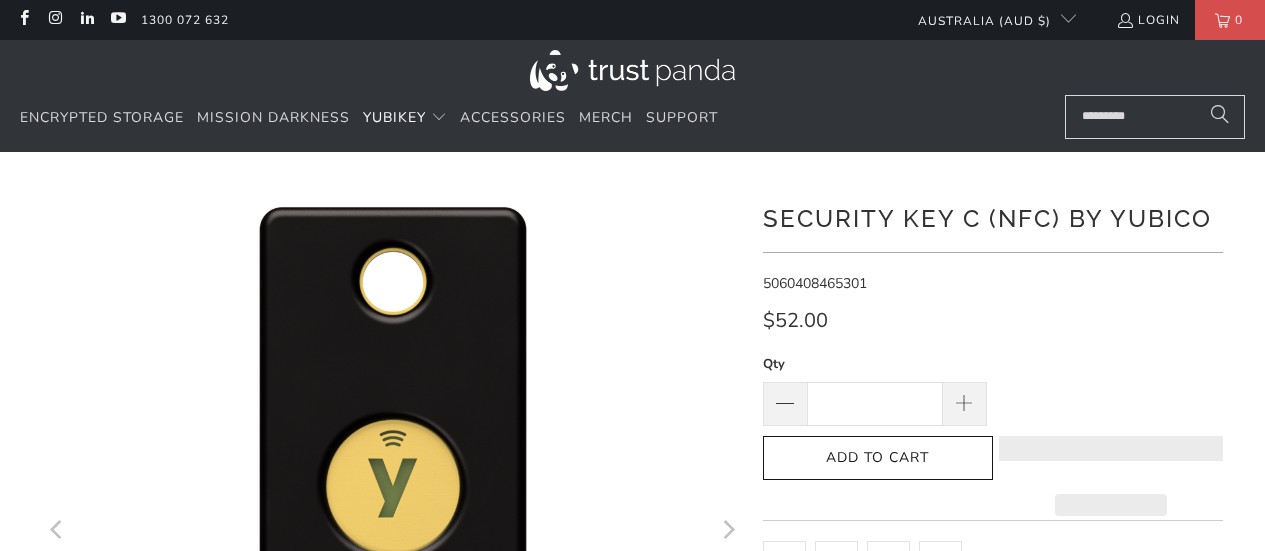 scroll, scrollTop: 0, scrollLeft: 0, axis: both 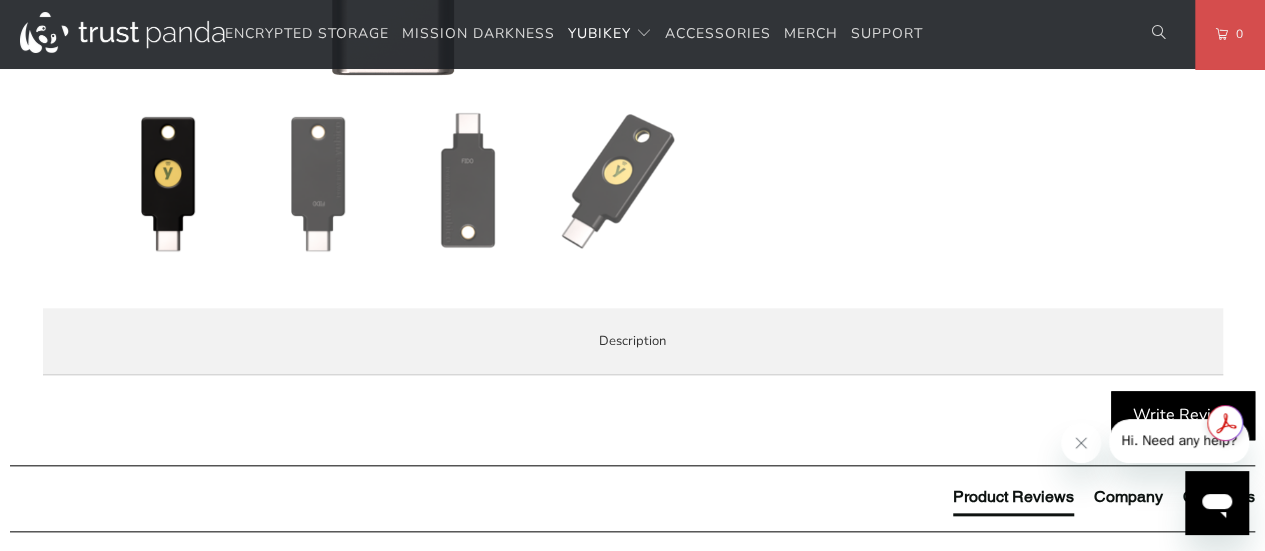 click on "Specifications" at bounding box center [0, 0] 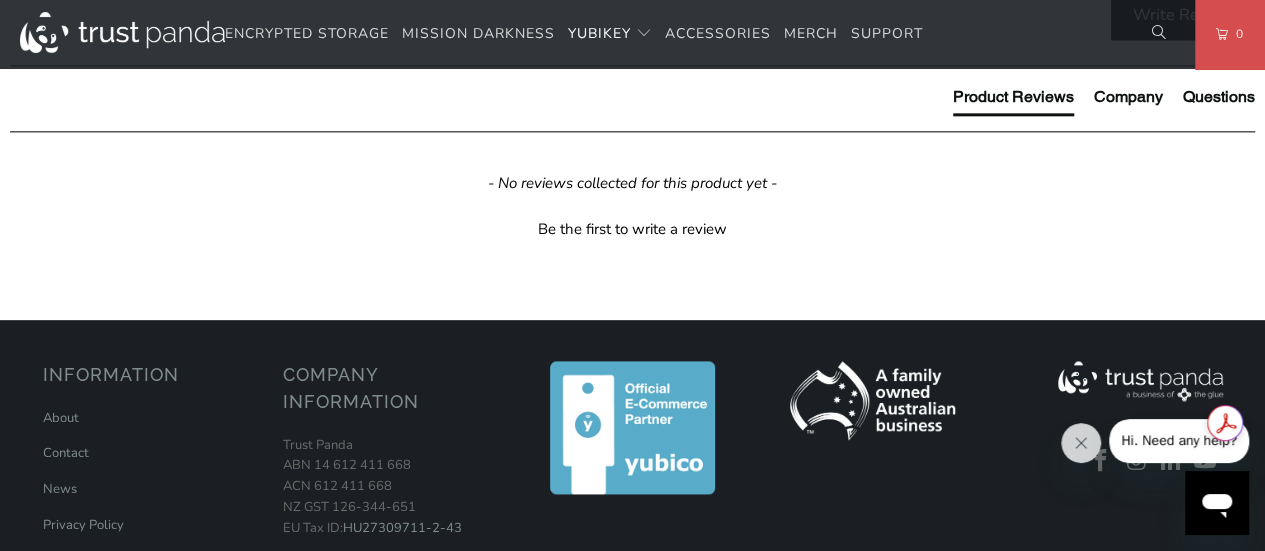 scroll, scrollTop: 1300, scrollLeft: 0, axis: vertical 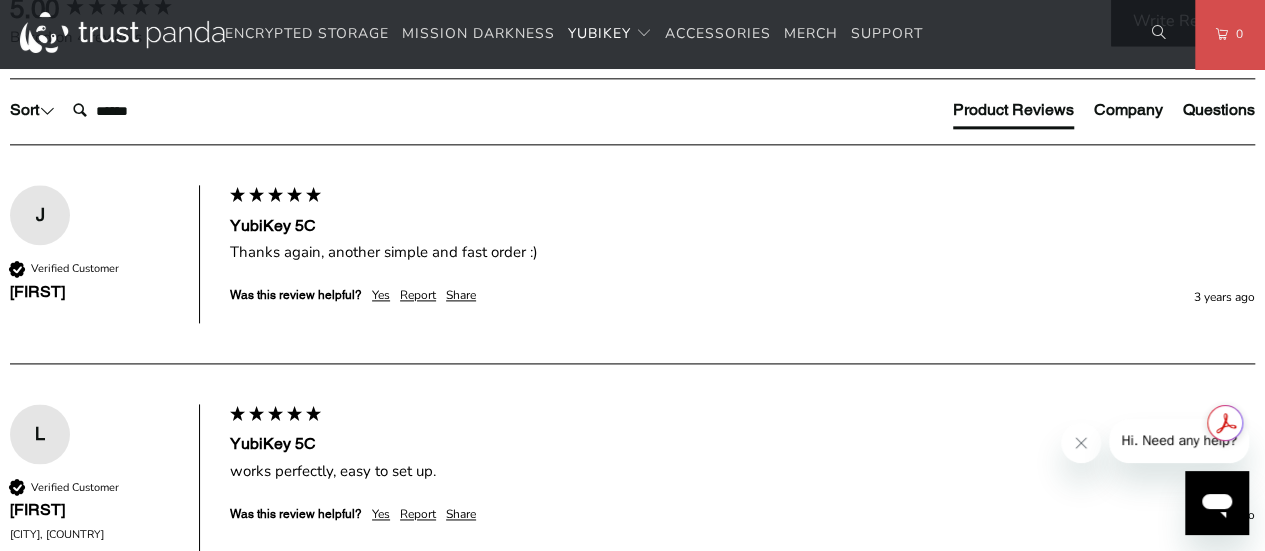 drag, startPoint x: 244, startPoint y: 403, endPoint x: 434, endPoint y: 410, distance: 190.1289 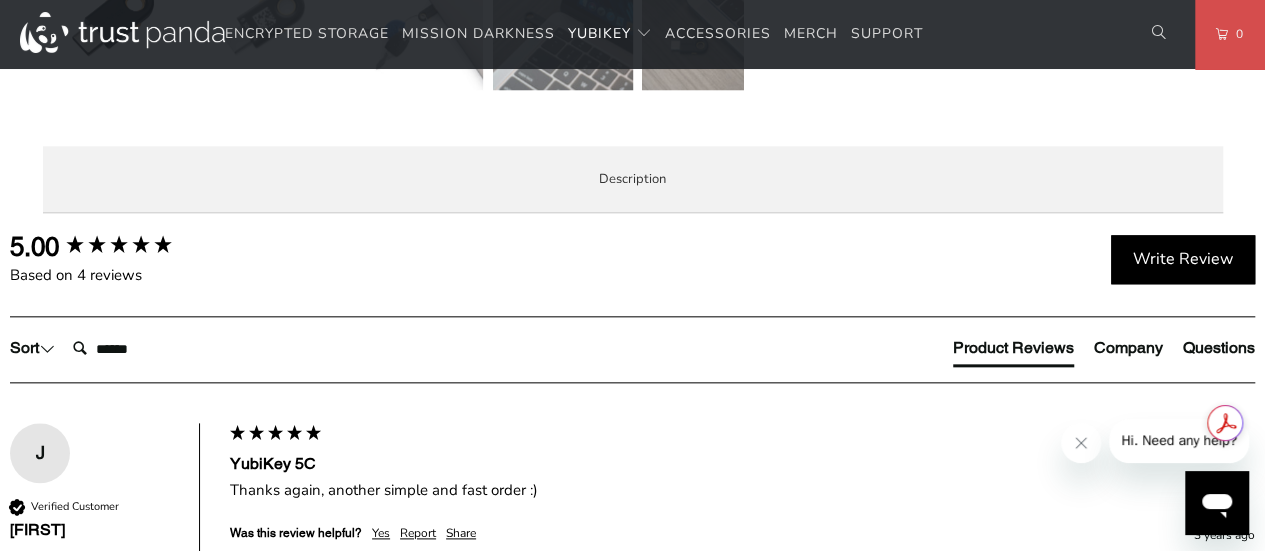 scroll, scrollTop: 900, scrollLeft: 0, axis: vertical 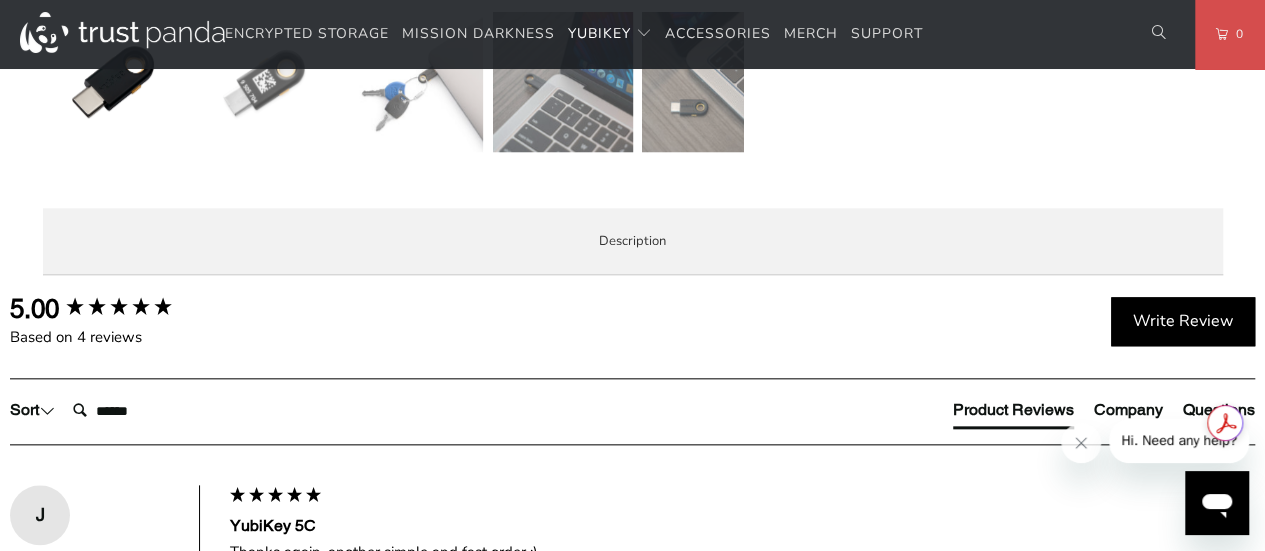 click on "Specifications" at bounding box center [0, 0] 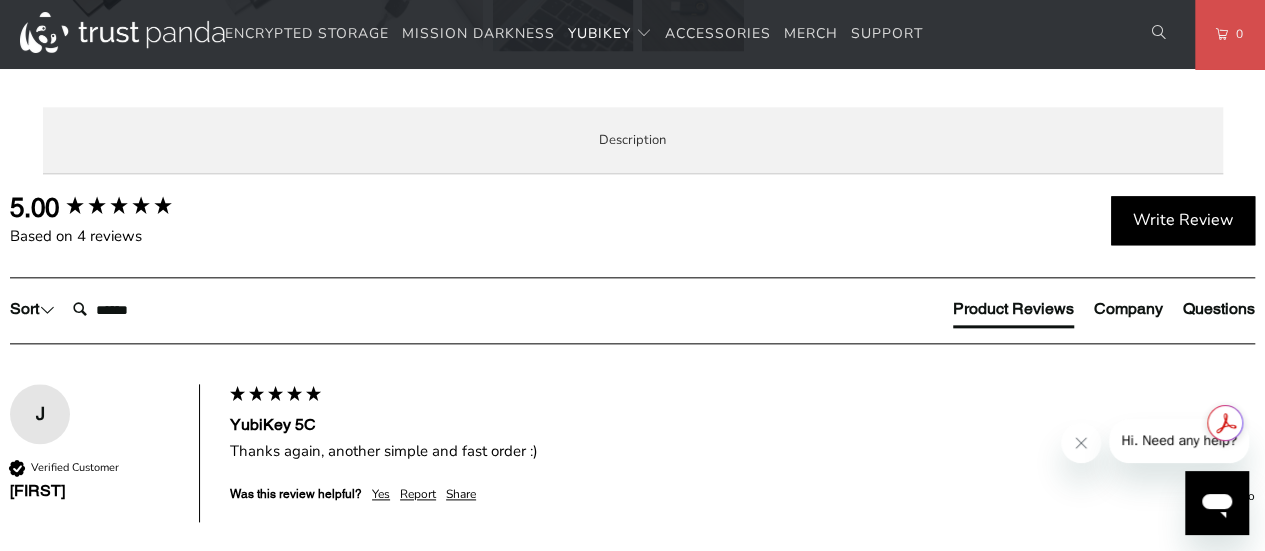 scroll, scrollTop: 1000, scrollLeft: 0, axis: vertical 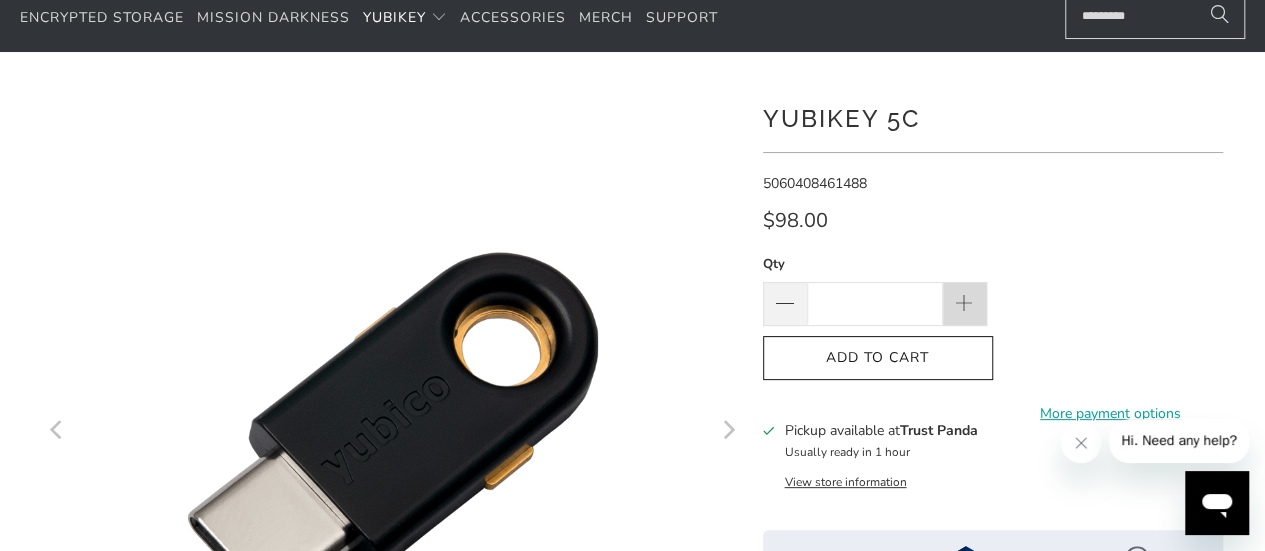 click 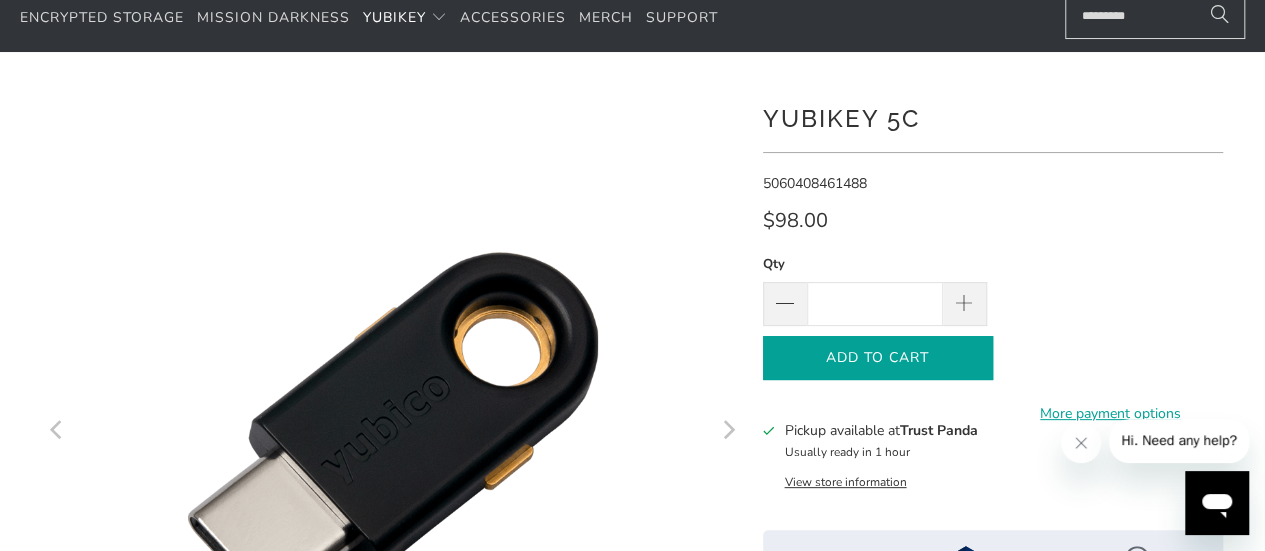 click 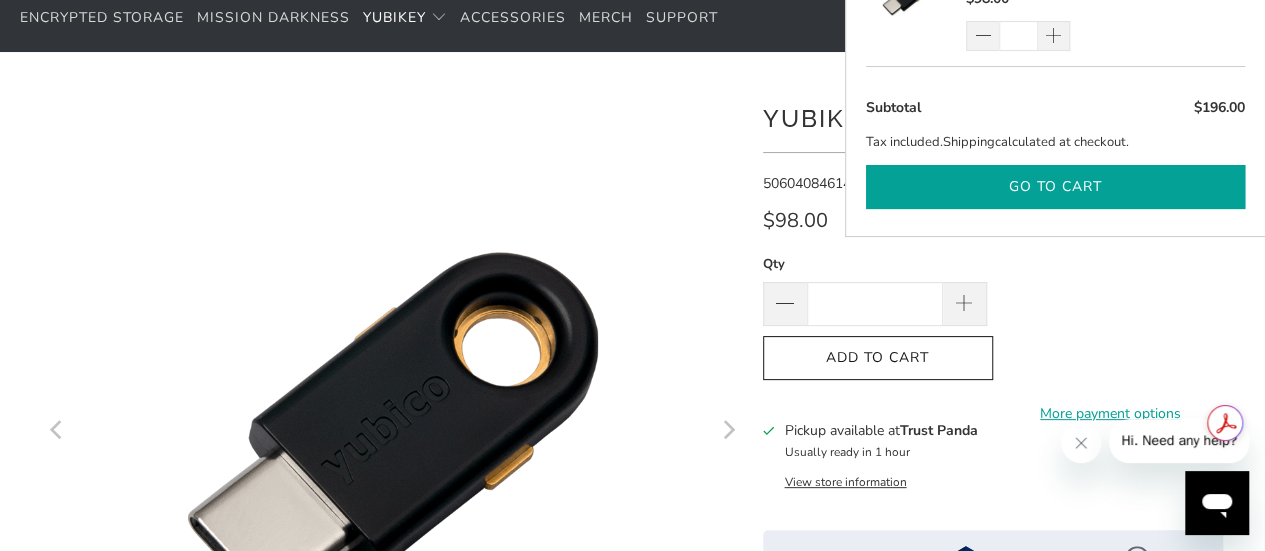 click on "Go to cart" at bounding box center [1055, 187] 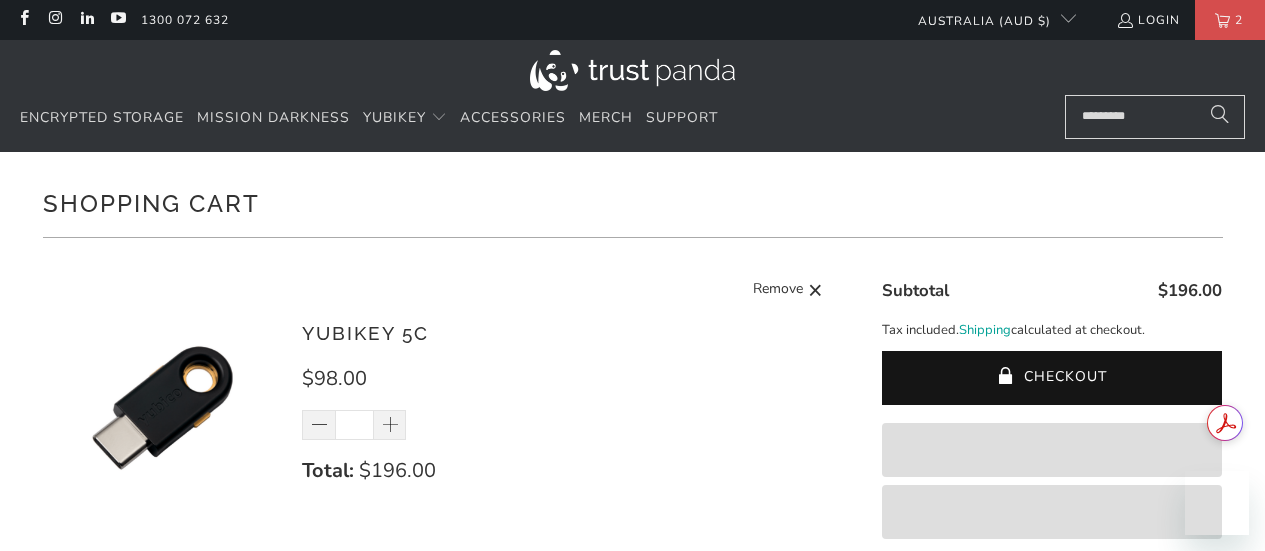 scroll, scrollTop: 0, scrollLeft: 0, axis: both 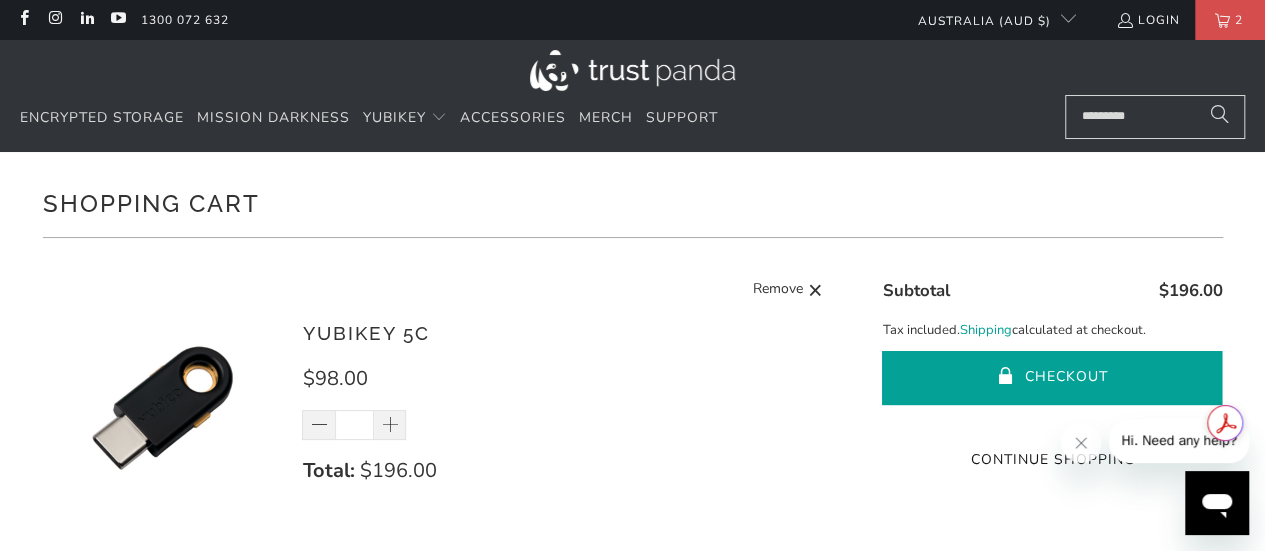click on "Checkout" at bounding box center [1052, 378] 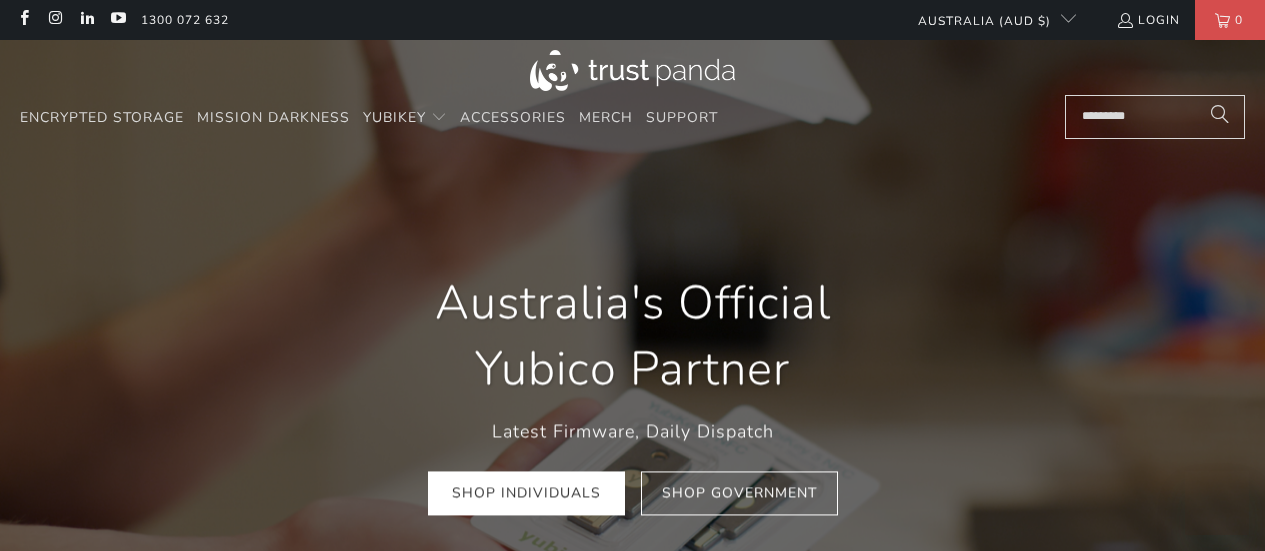scroll, scrollTop: 0, scrollLeft: 0, axis: both 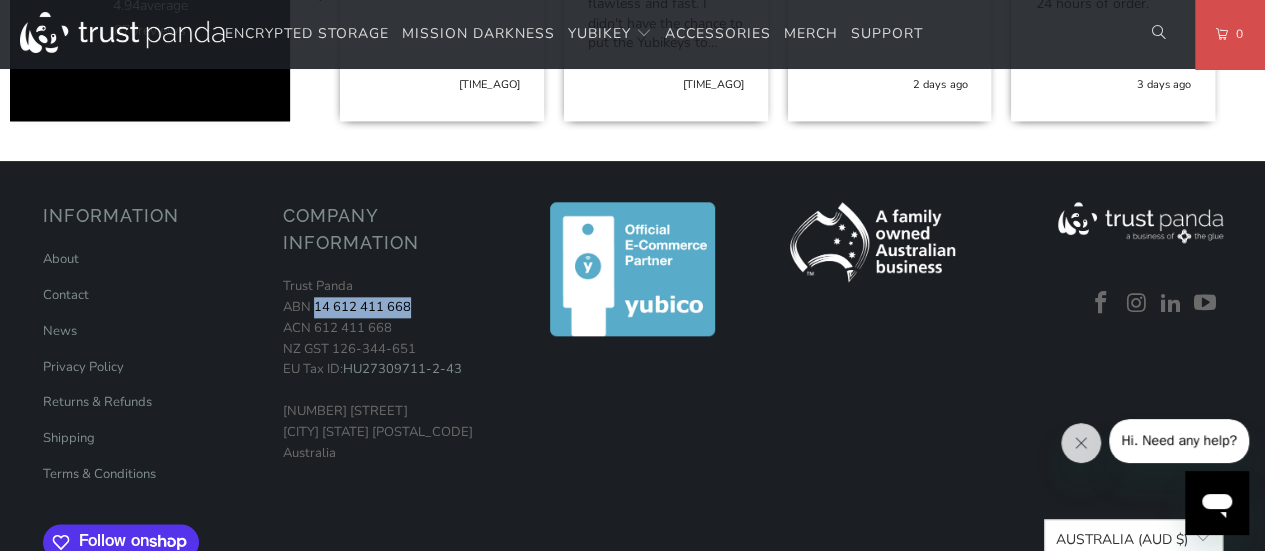 drag, startPoint x: 412, startPoint y: 270, endPoint x: 316, endPoint y: 265, distance: 96.13012 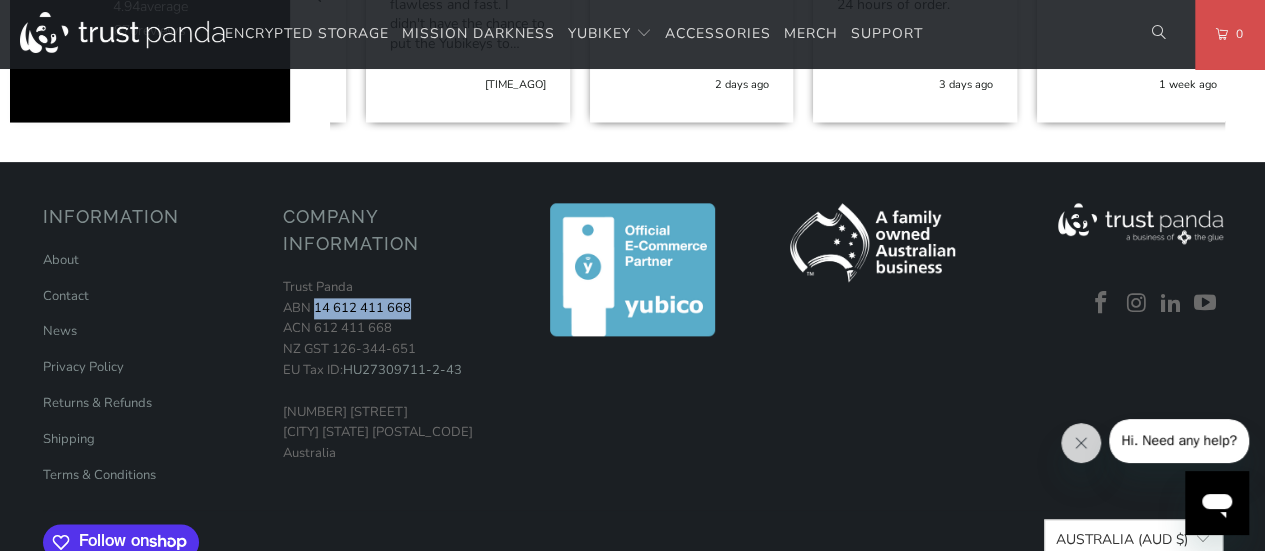scroll, scrollTop: 0, scrollLeft: 224, axis: horizontal 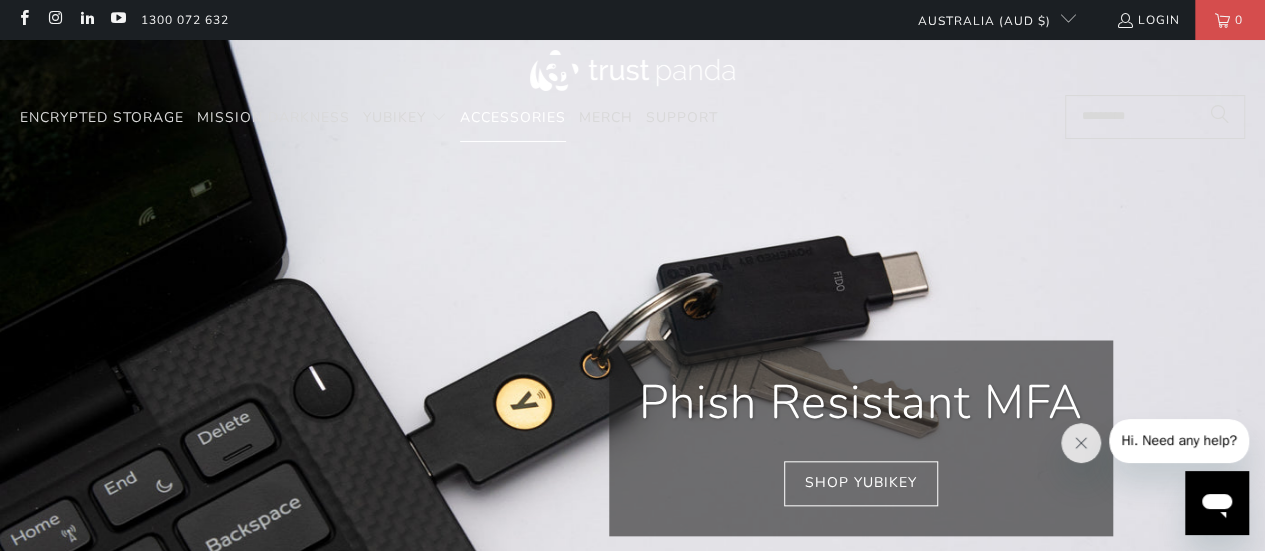 click on "Accessories" at bounding box center [513, 117] 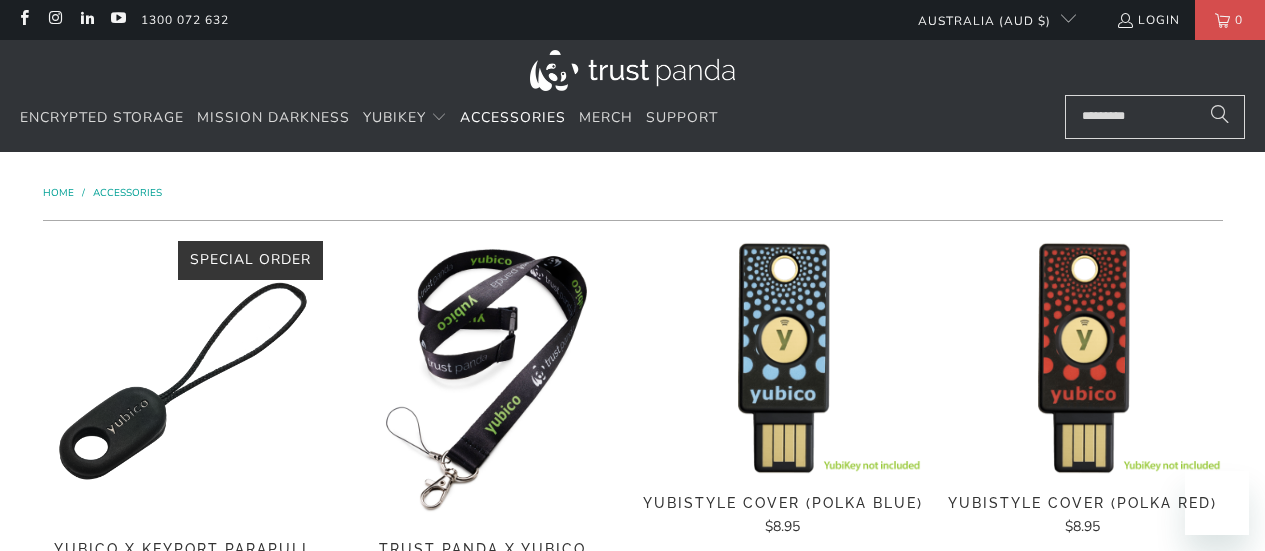 scroll, scrollTop: 0, scrollLeft: 0, axis: both 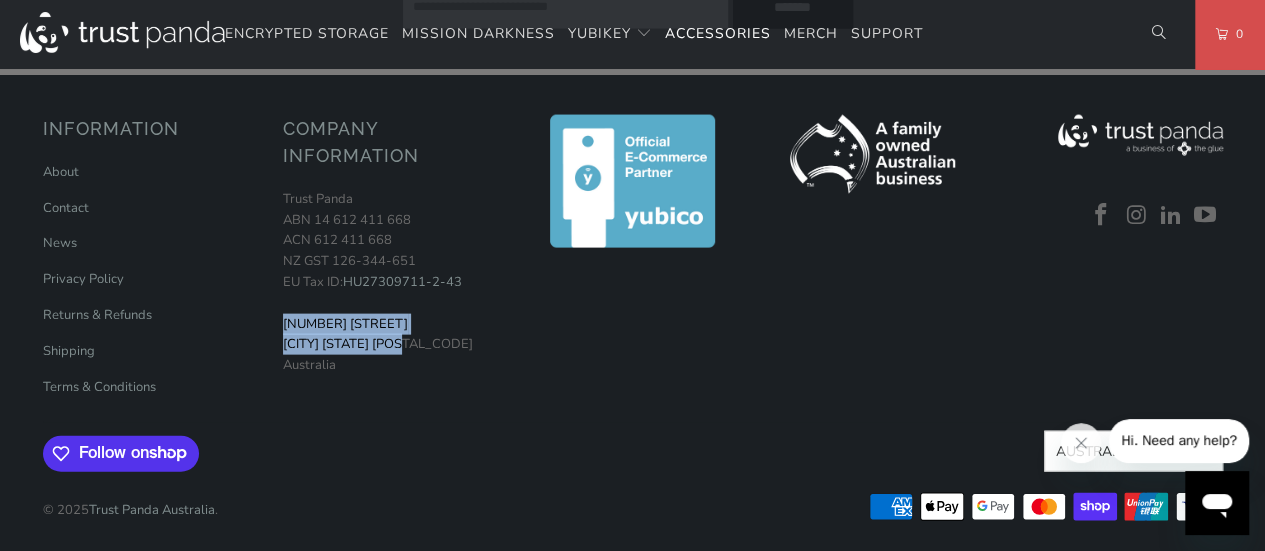 drag, startPoint x: 281, startPoint y: 315, endPoint x: 445, endPoint y: 352, distance: 168.12198 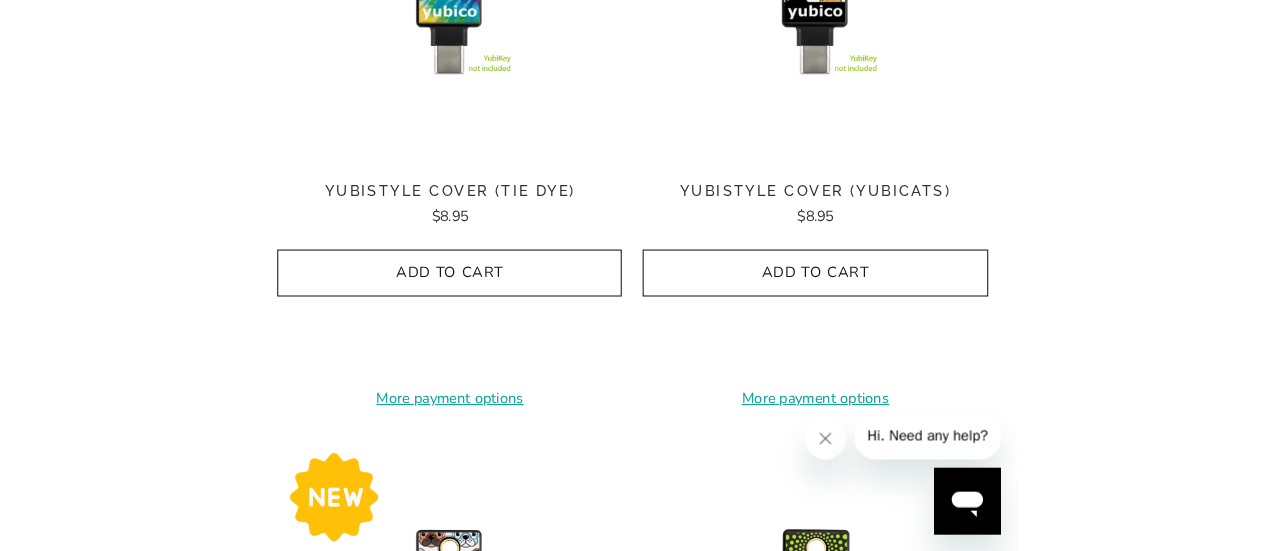 scroll, scrollTop: 2037, scrollLeft: 0, axis: vertical 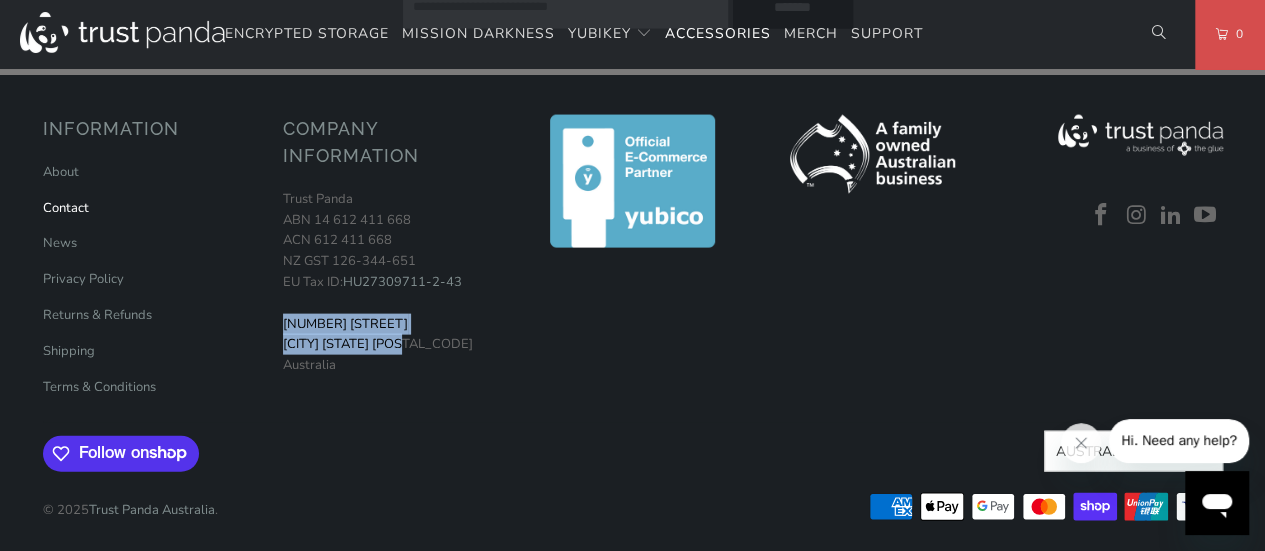 click on "Contact" at bounding box center (66, 208) 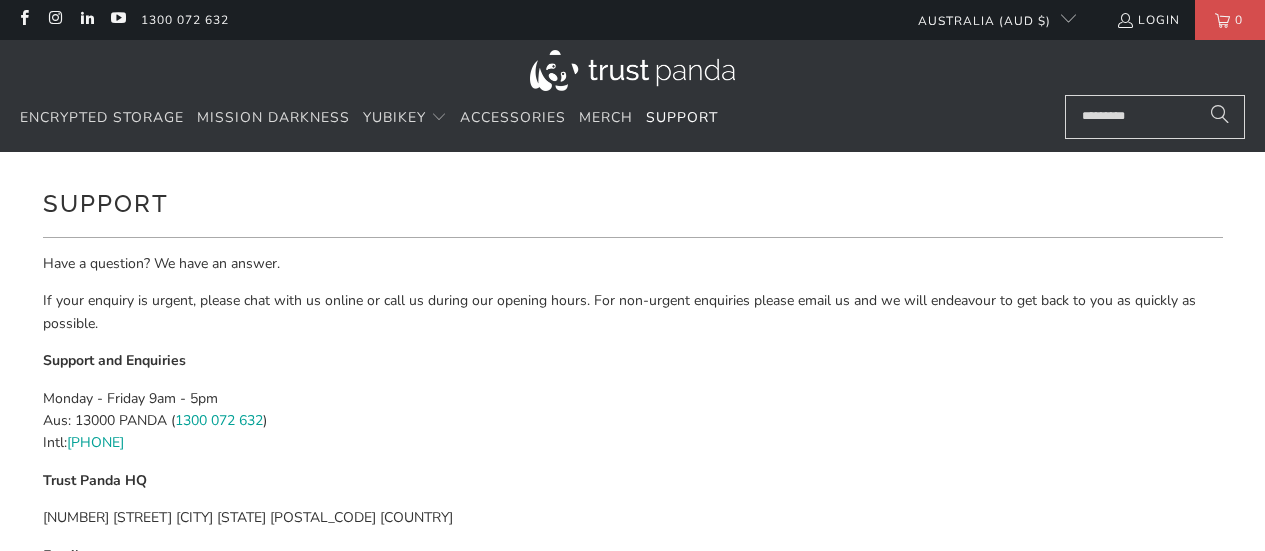 scroll, scrollTop: 0, scrollLeft: 0, axis: both 